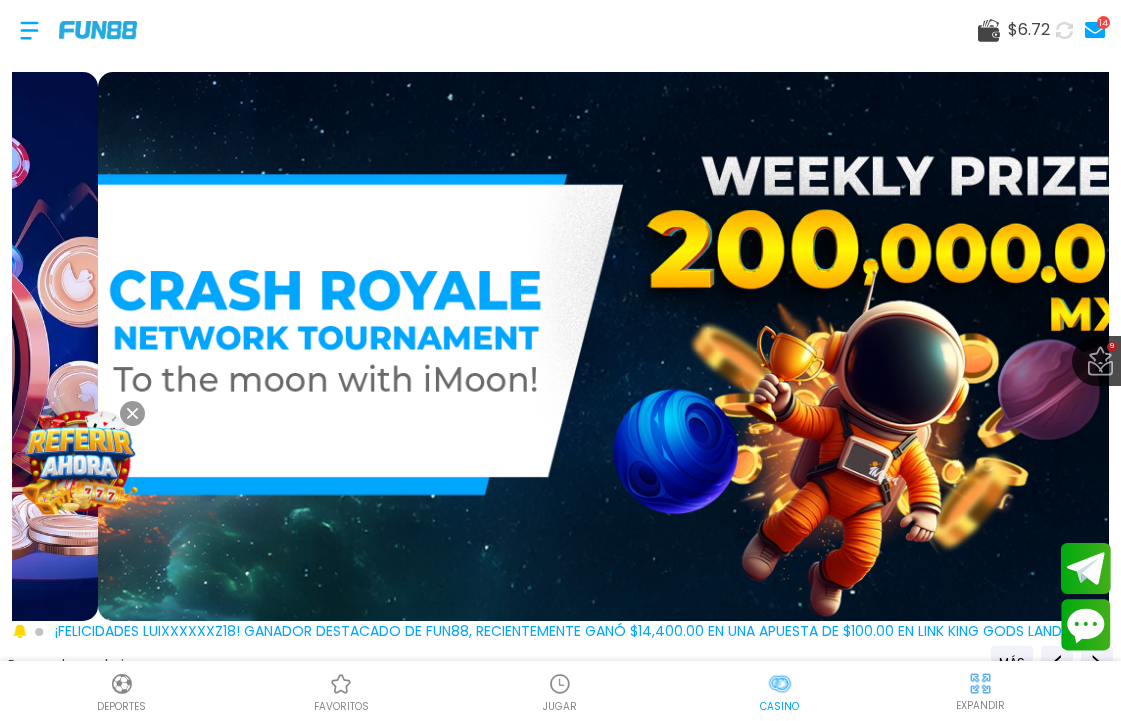 scroll, scrollTop: 0, scrollLeft: 0, axis: both 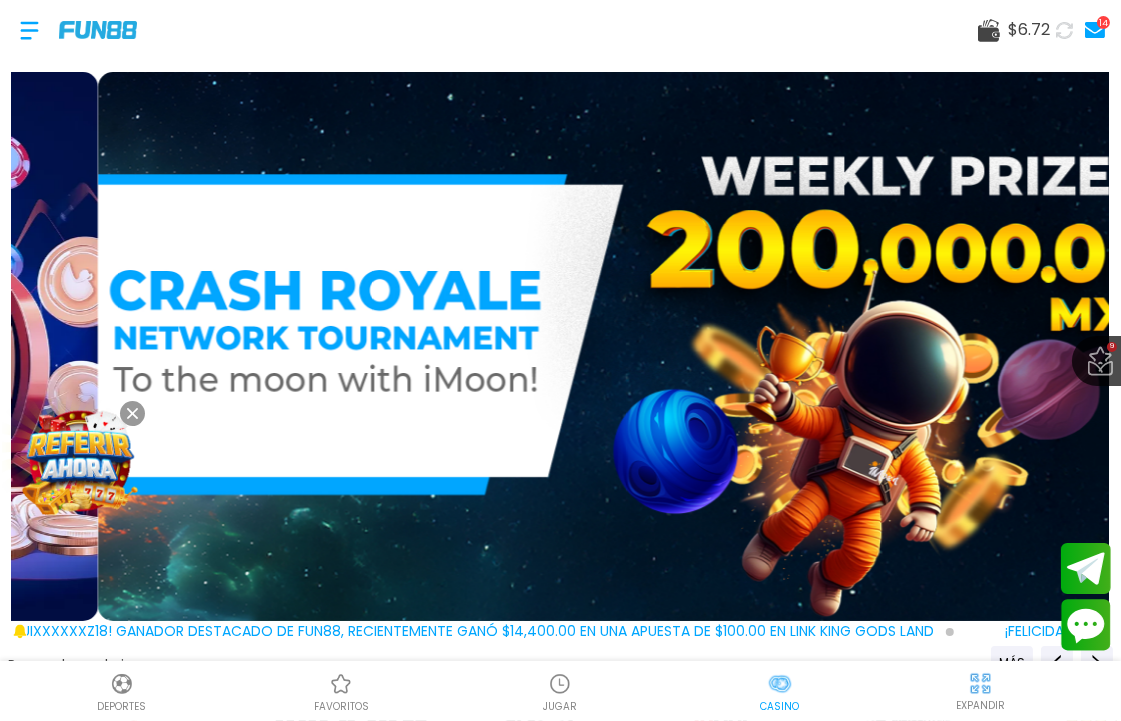 click 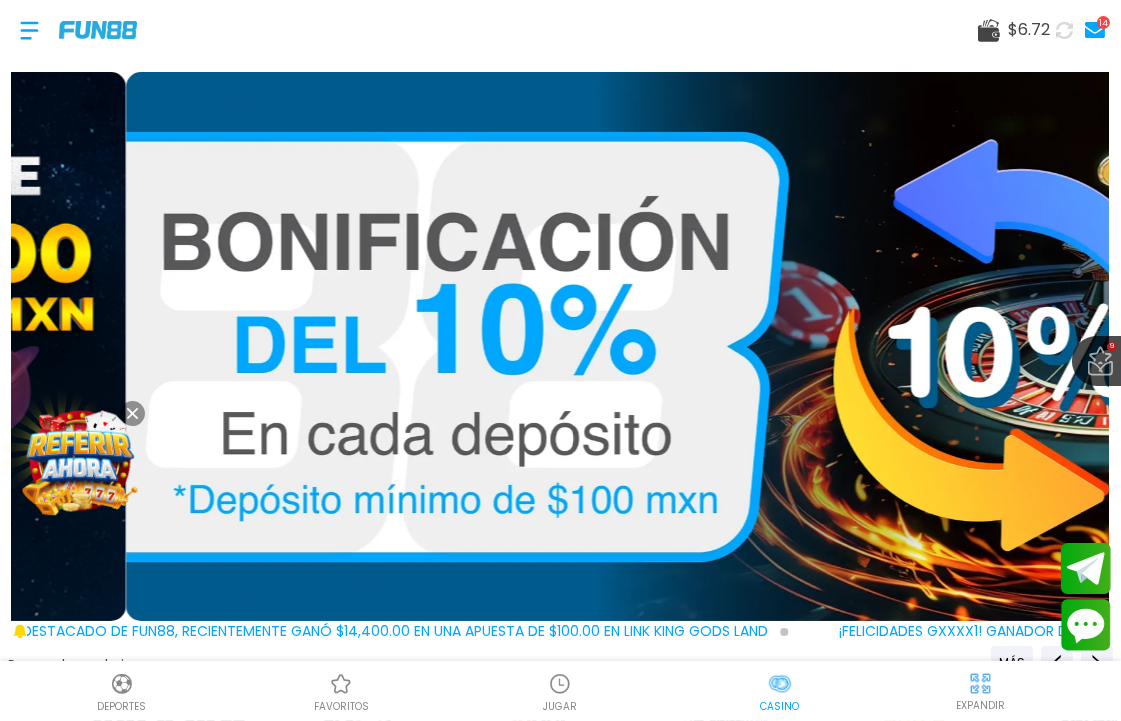 click at bounding box center (780, 684) 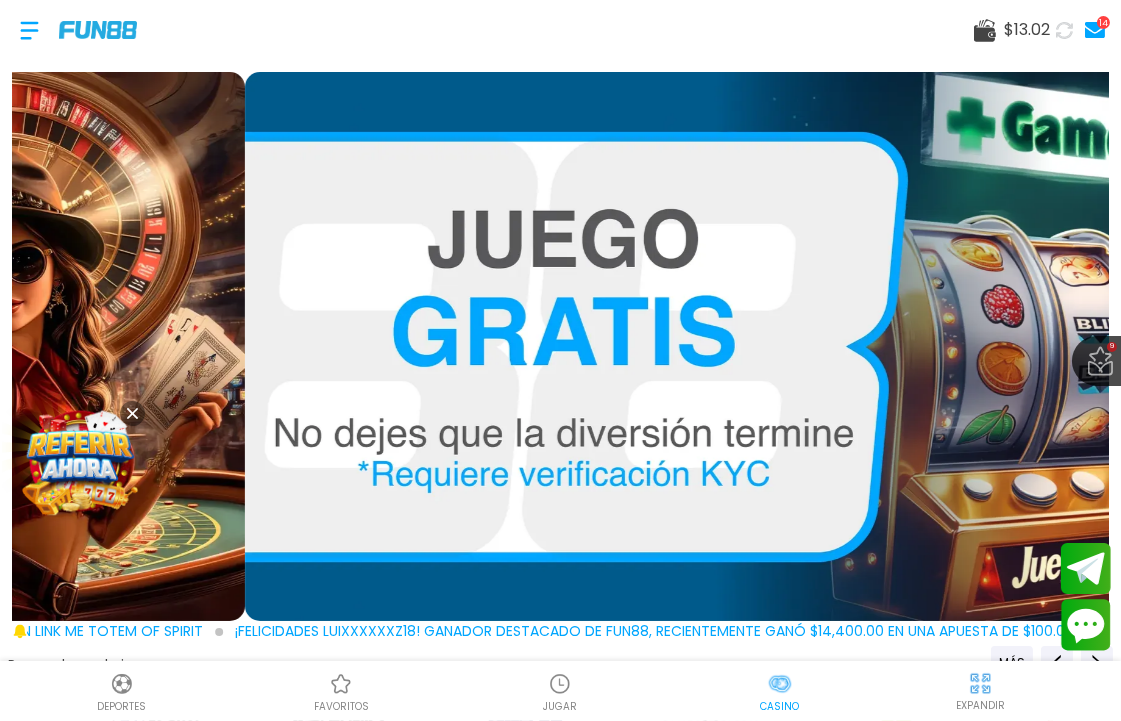 click at bounding box center [560, 684] 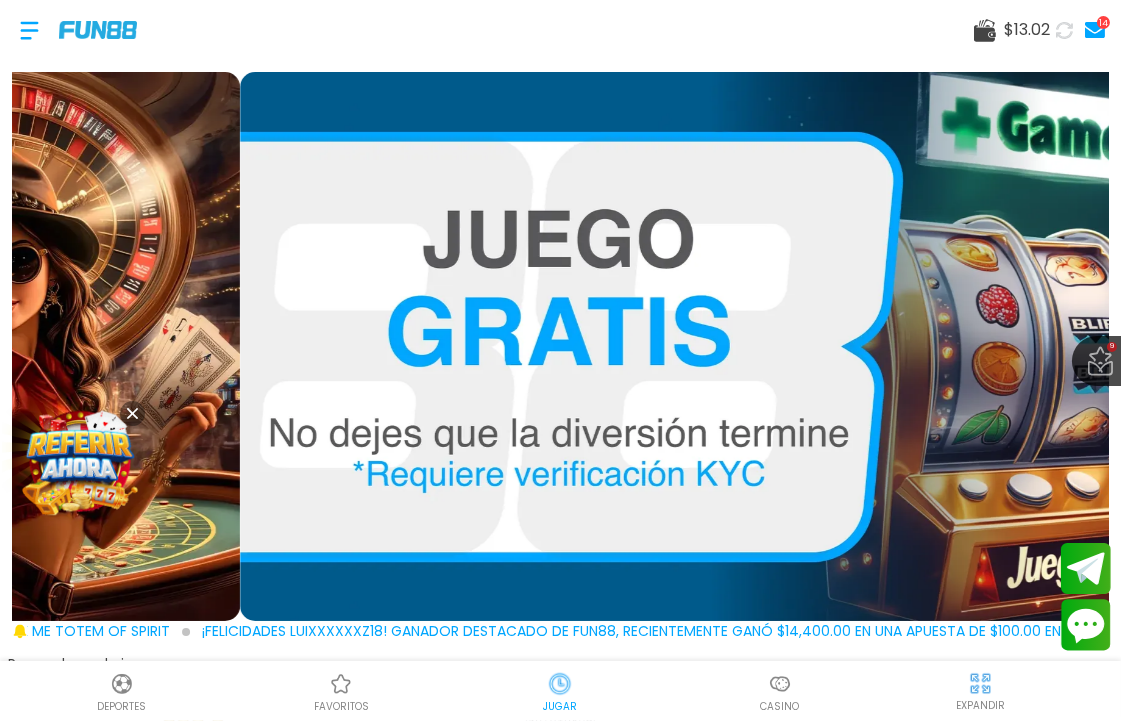 scroll, scrollTop: 0, scrollLeft: 0, axis: both 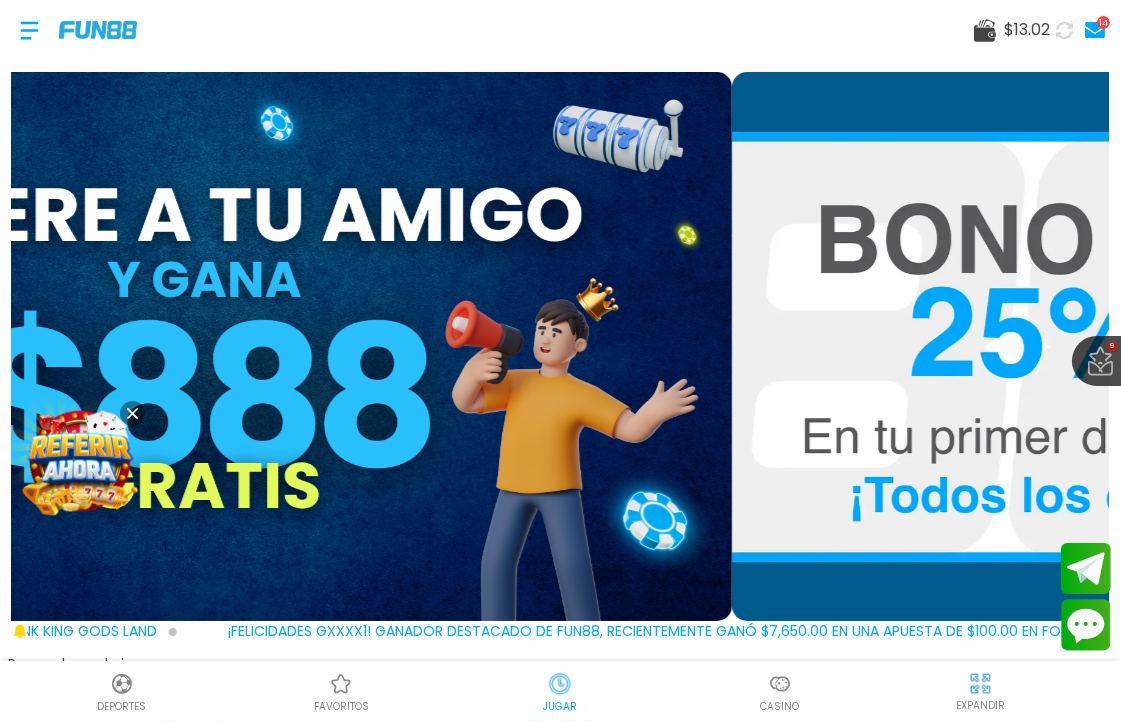 click at bounding box center (780, 684) 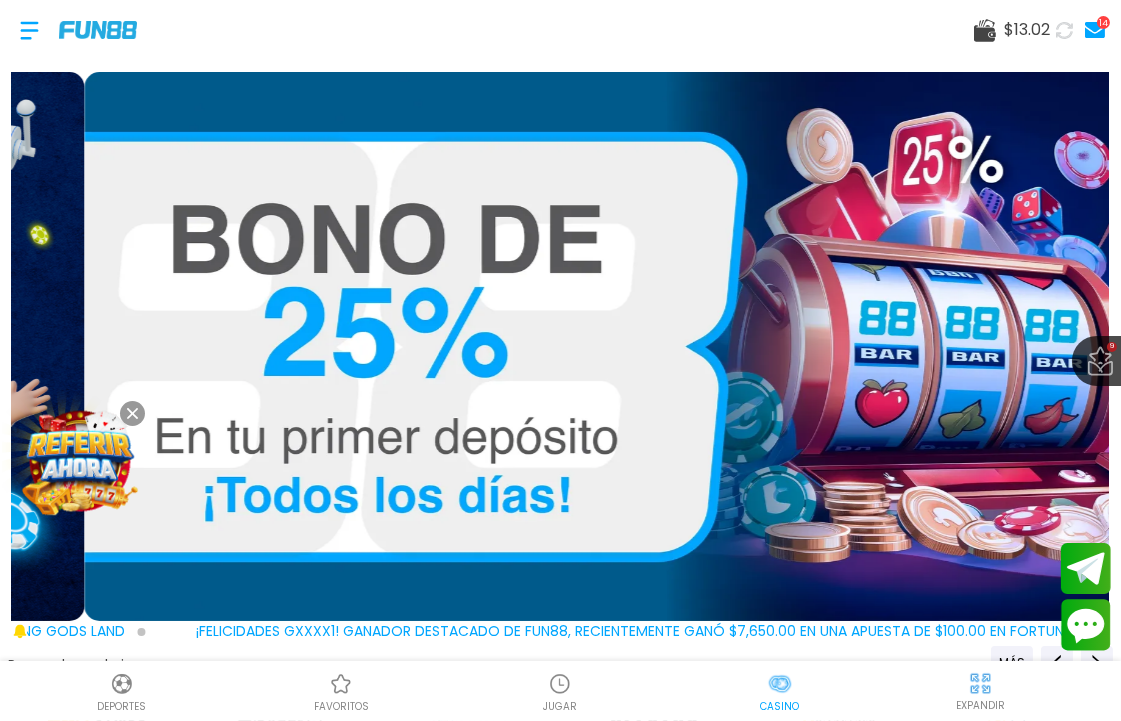 scroll, scrollTop: 0, scrollLeft: 31, axis: horizontal 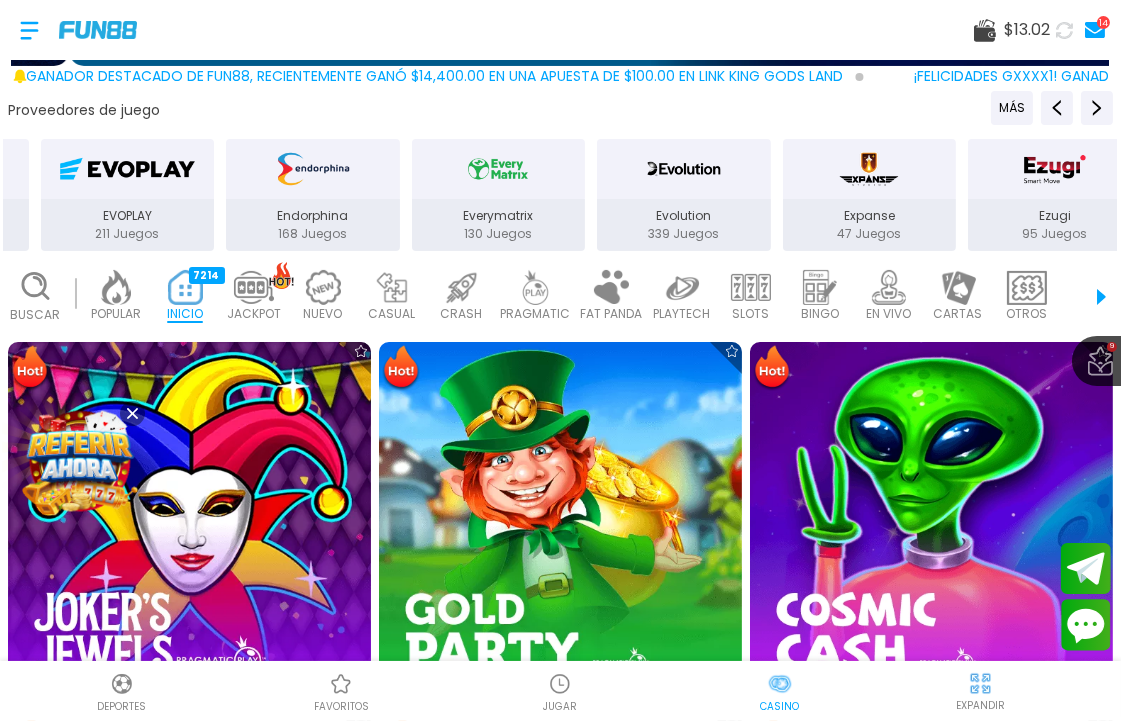 click at bounding box center [560, 684] 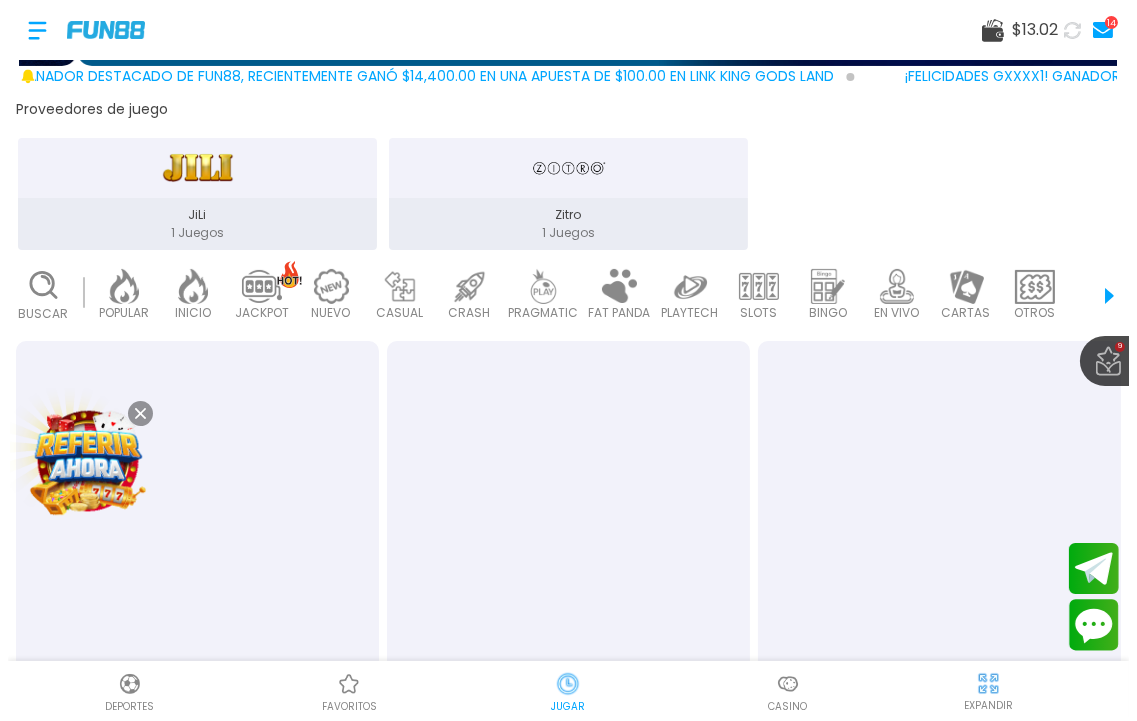 scroll, scrollTop: 0, scrollLeft: 0, axis: both 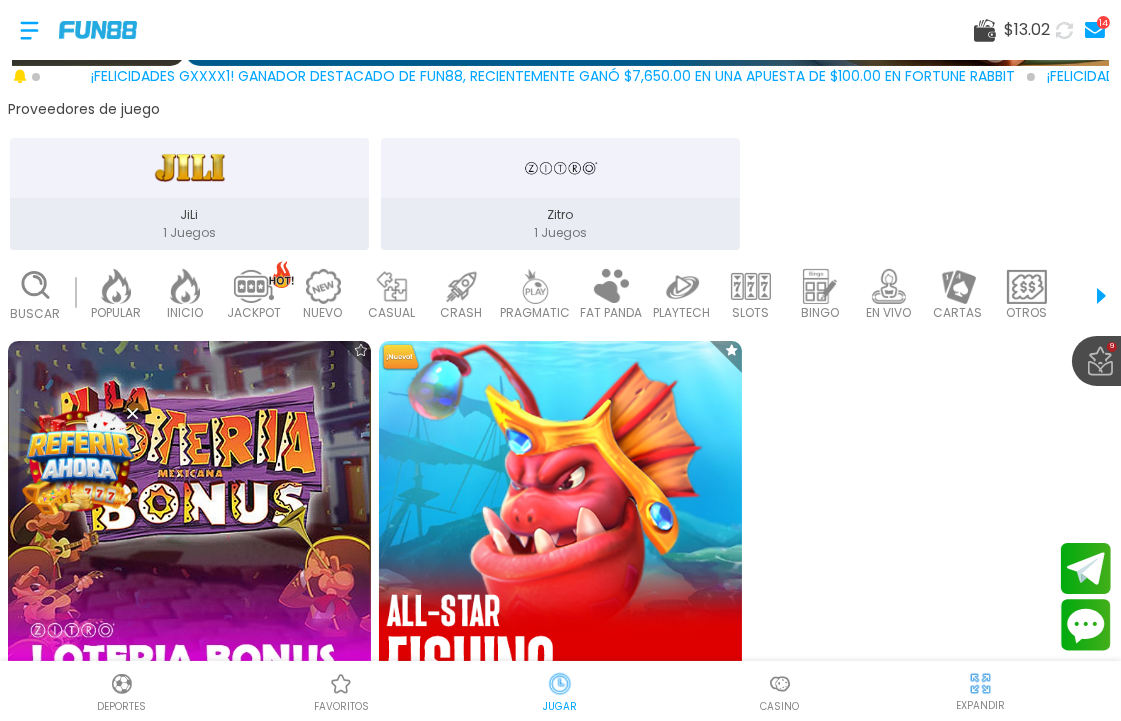 click at bounding box center [560, 522] 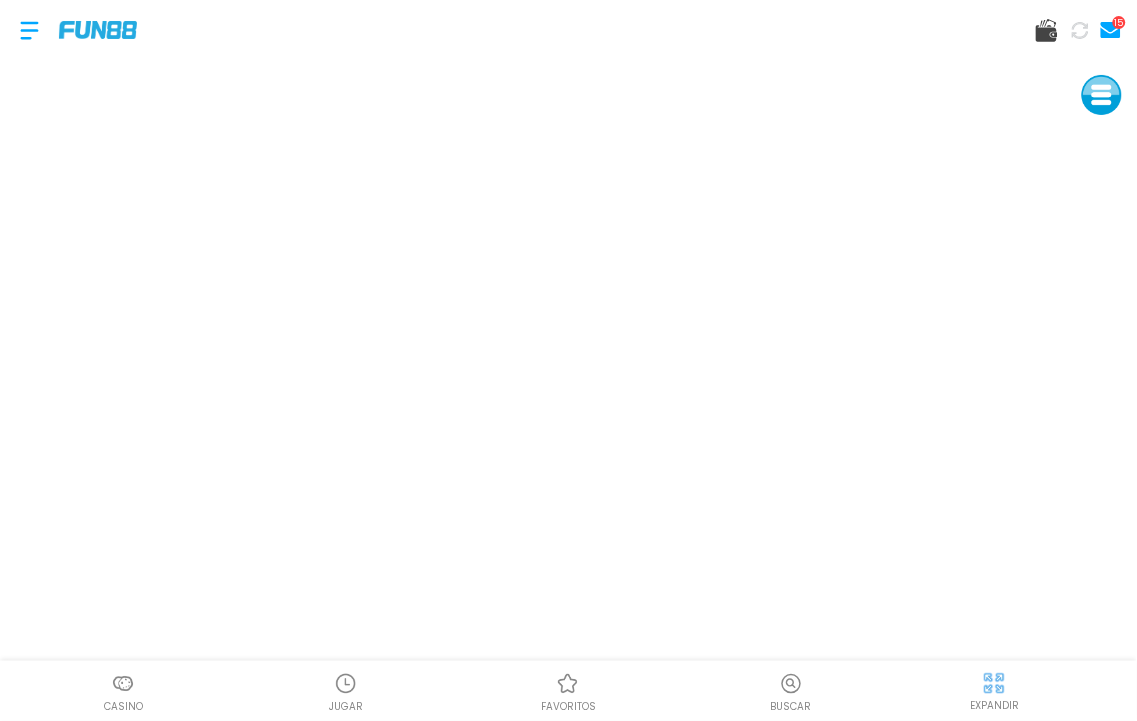 click at bounding box center (29, 30) 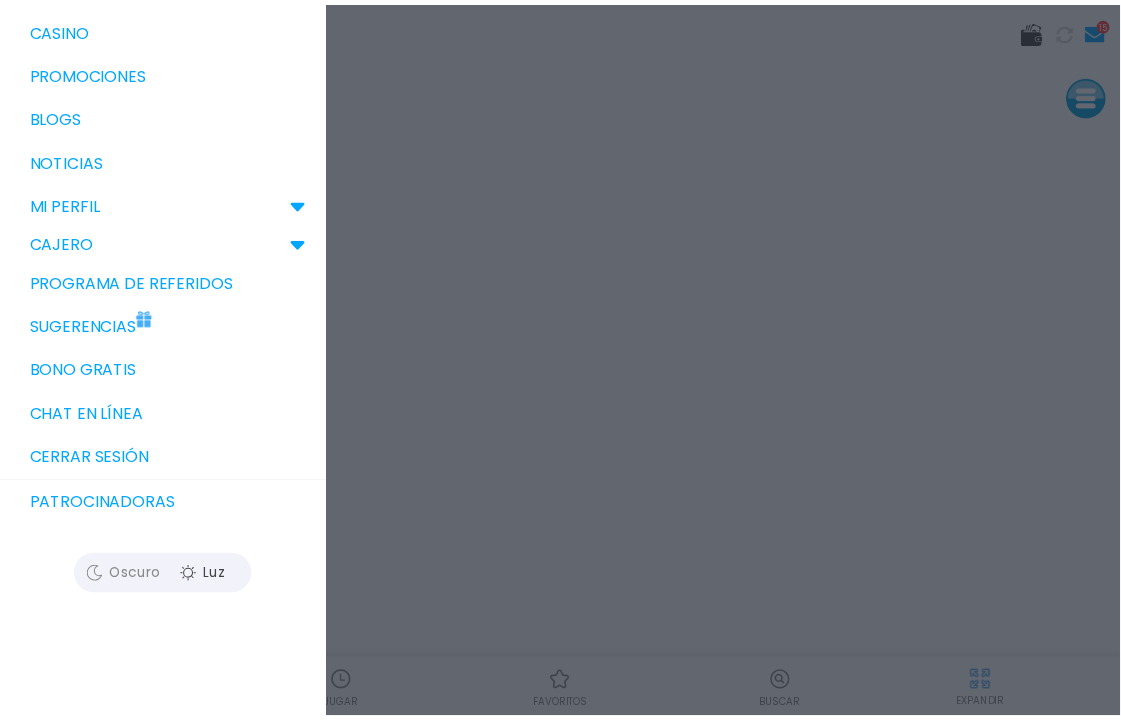 scroll, scrollTop: 332, scrollLeft: 0, axis: vertical 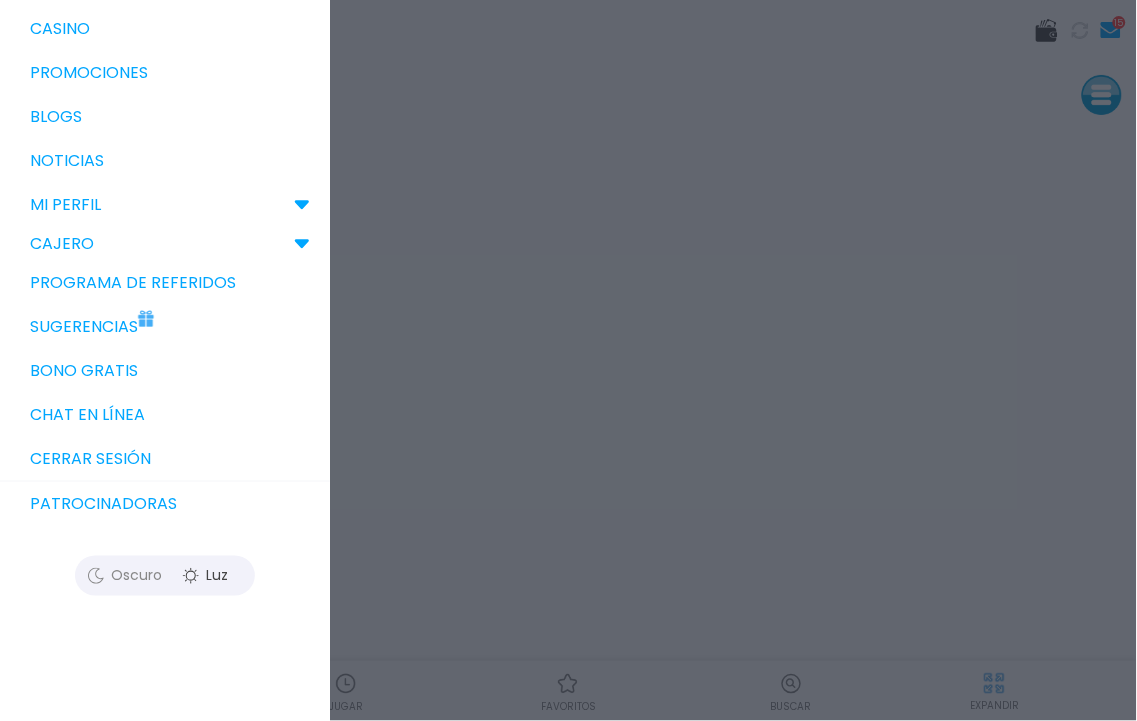 click on "Bono Gratis" at bounding box center (165, 371) 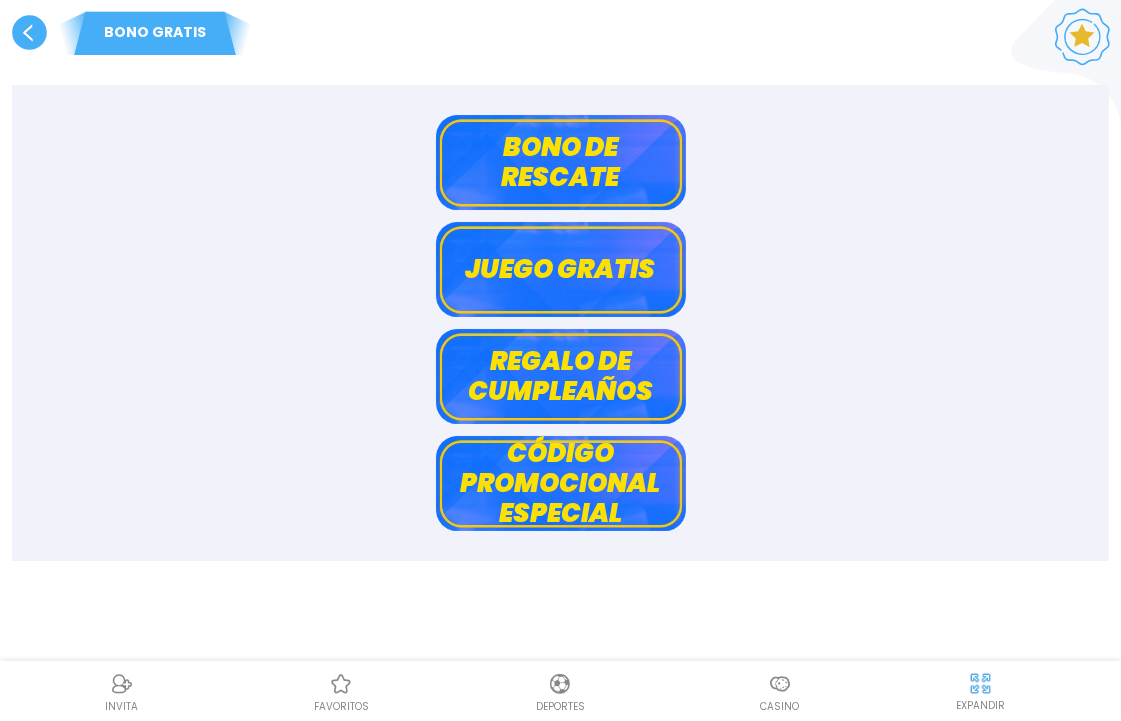 click on "Bono de rescate" at bounding box center (561, 162) 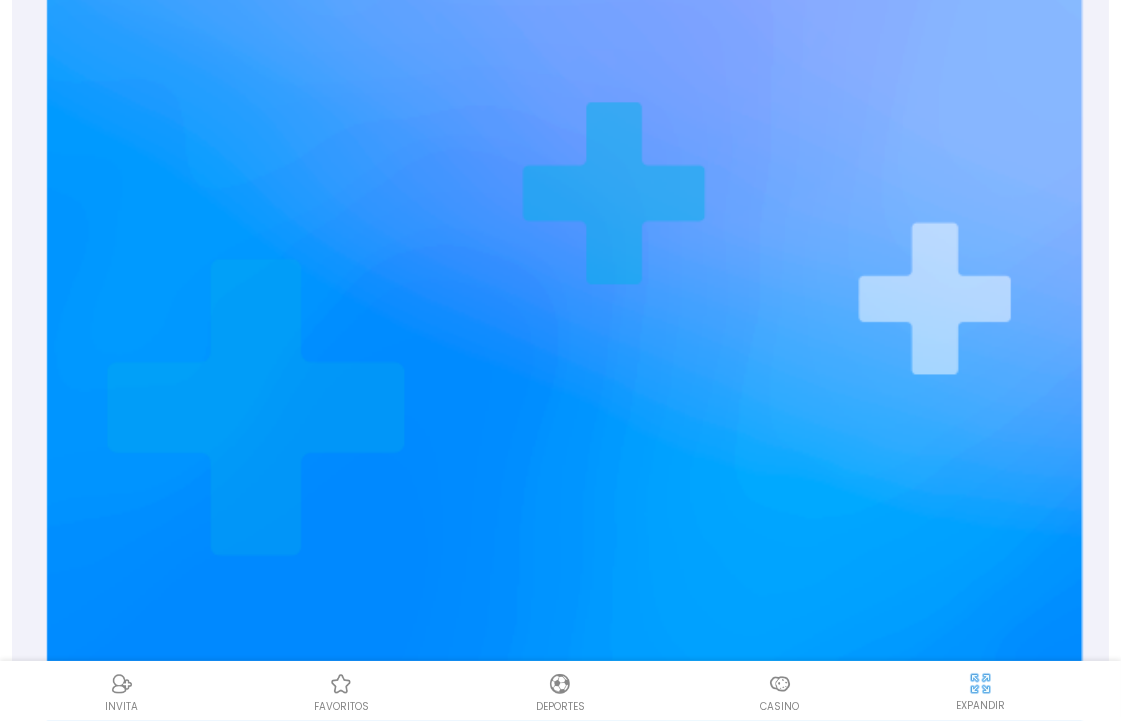 scroll, scrollTop: 1612, scrollLeft: 0, axis: vertical 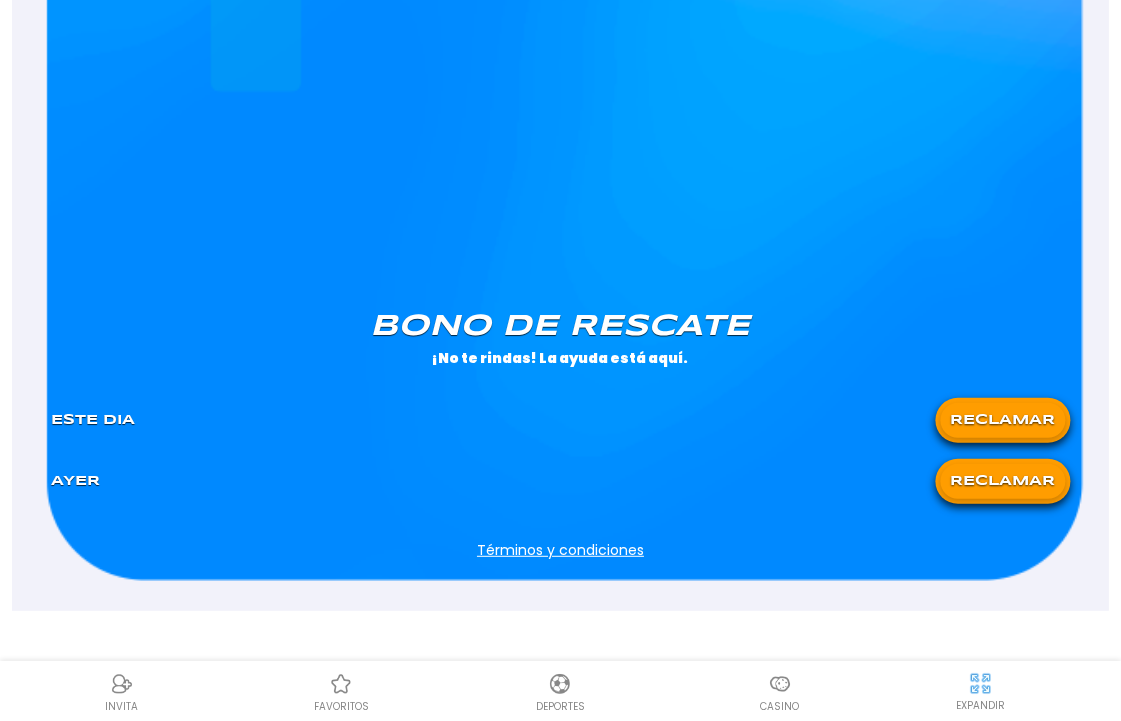 click on "RECLAMAR" at bounding box center [1002, 420] 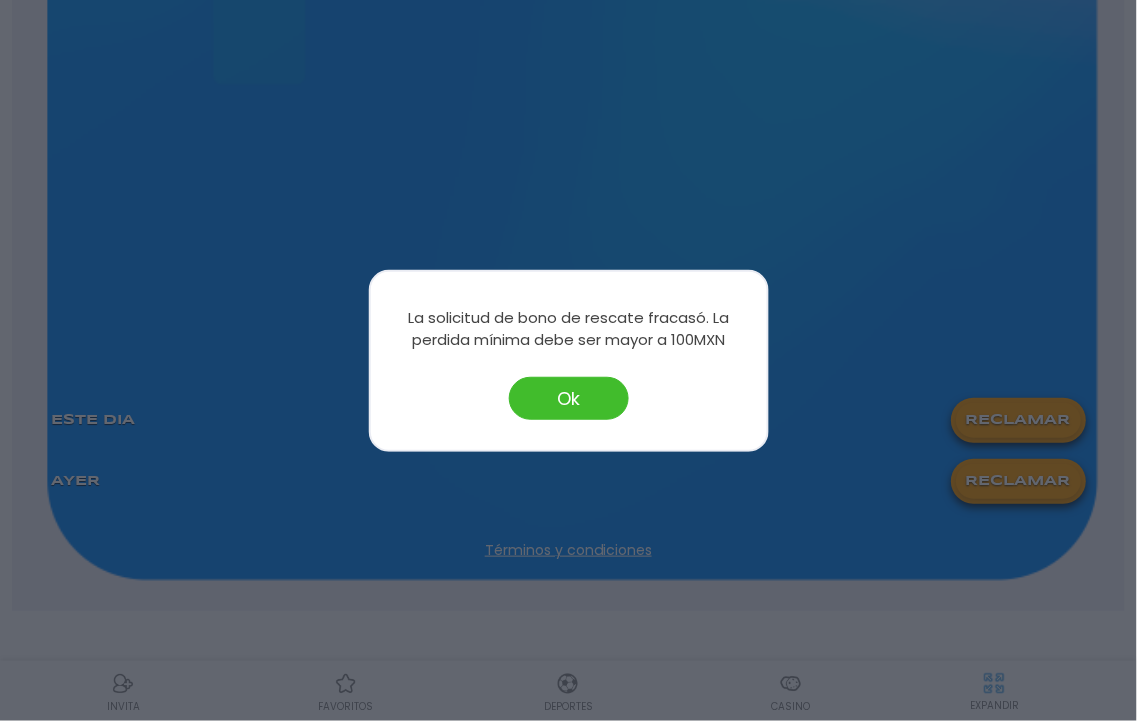 click on "Ok" at bounding box center [569, 398] 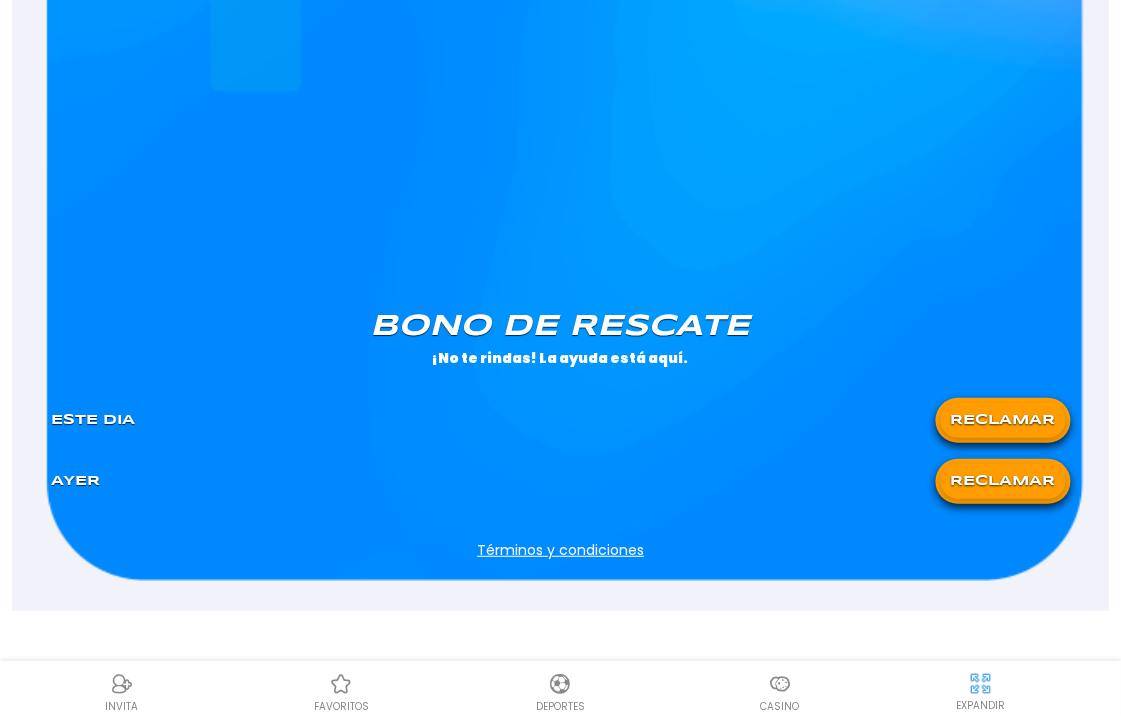 click on "RECLAMAR" at bounding box center (1002, 481) 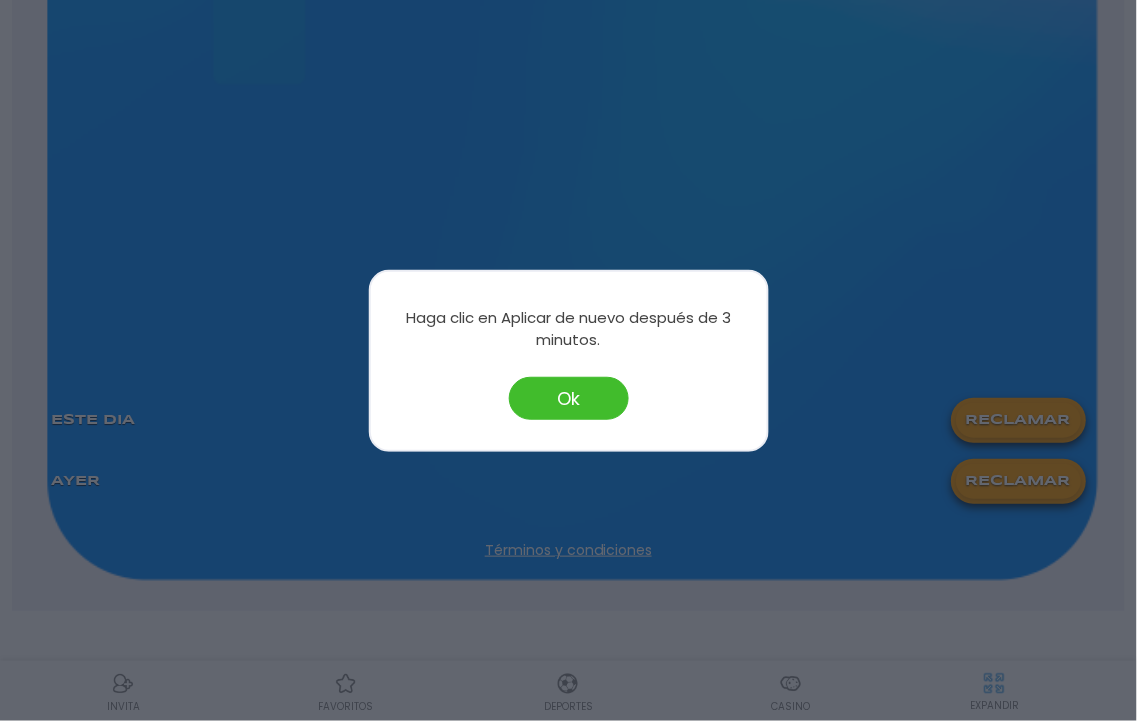 click on "Ok" at bounding box center [569, 398] 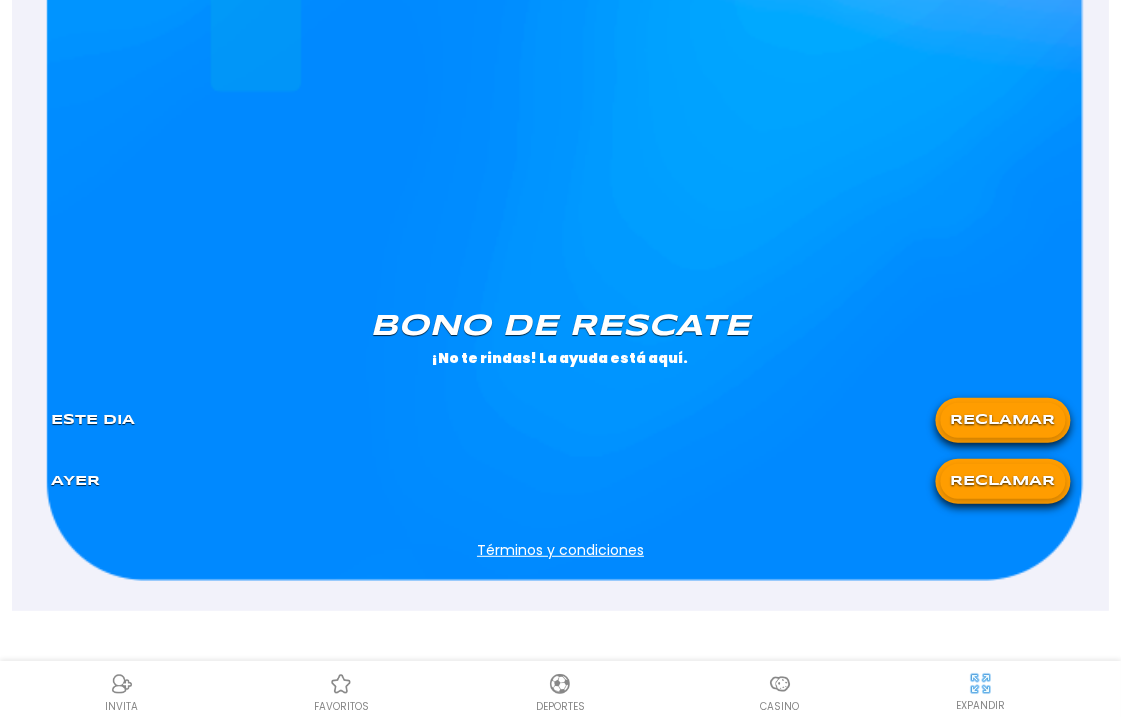click on "Casino" at bounding box center (779, 691) 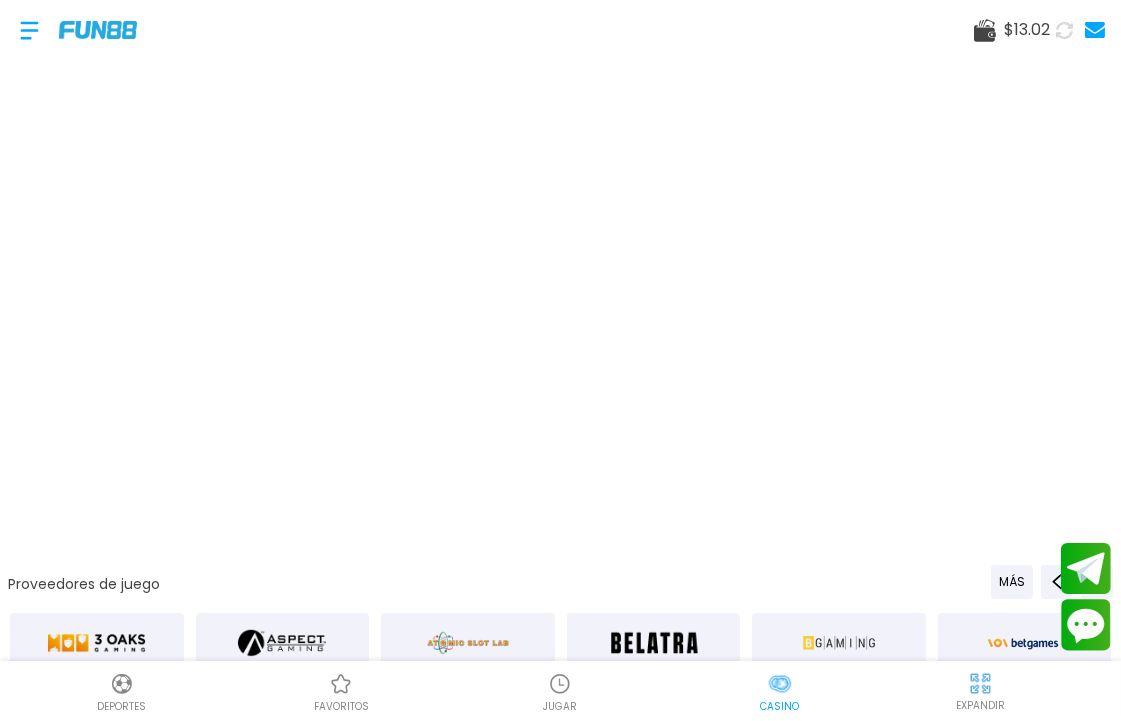 scroll, scrollTop: 60, scrollLeft: 0, axis: vertical 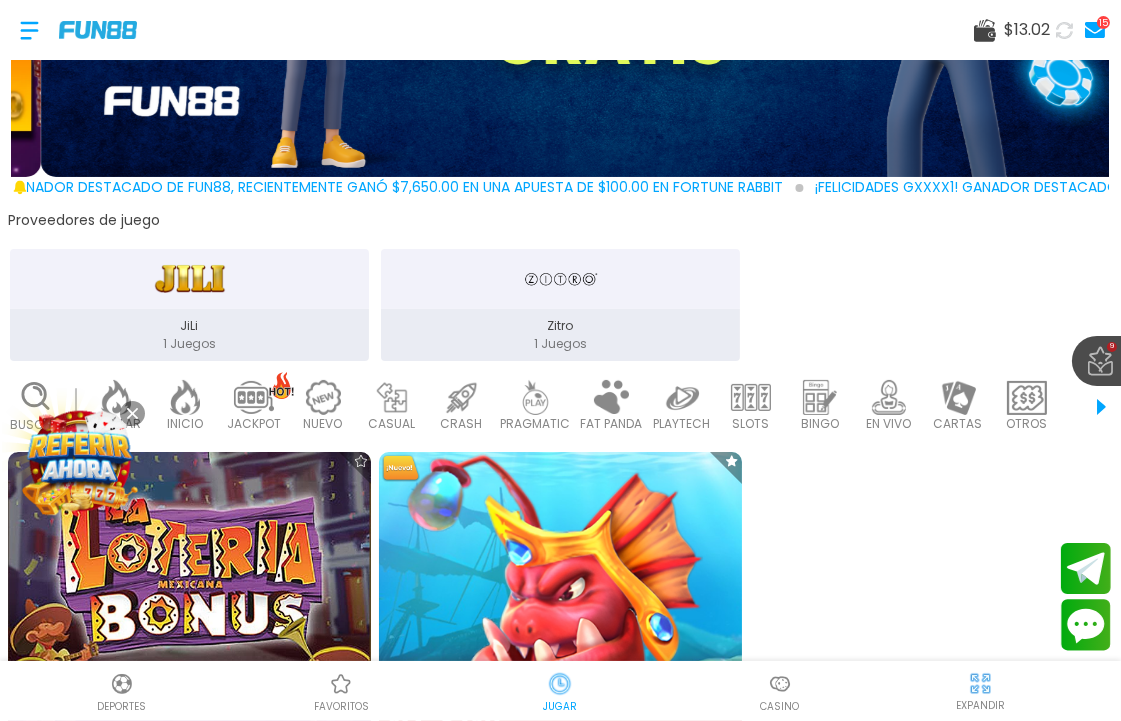 click at bounding box center [560, 633] 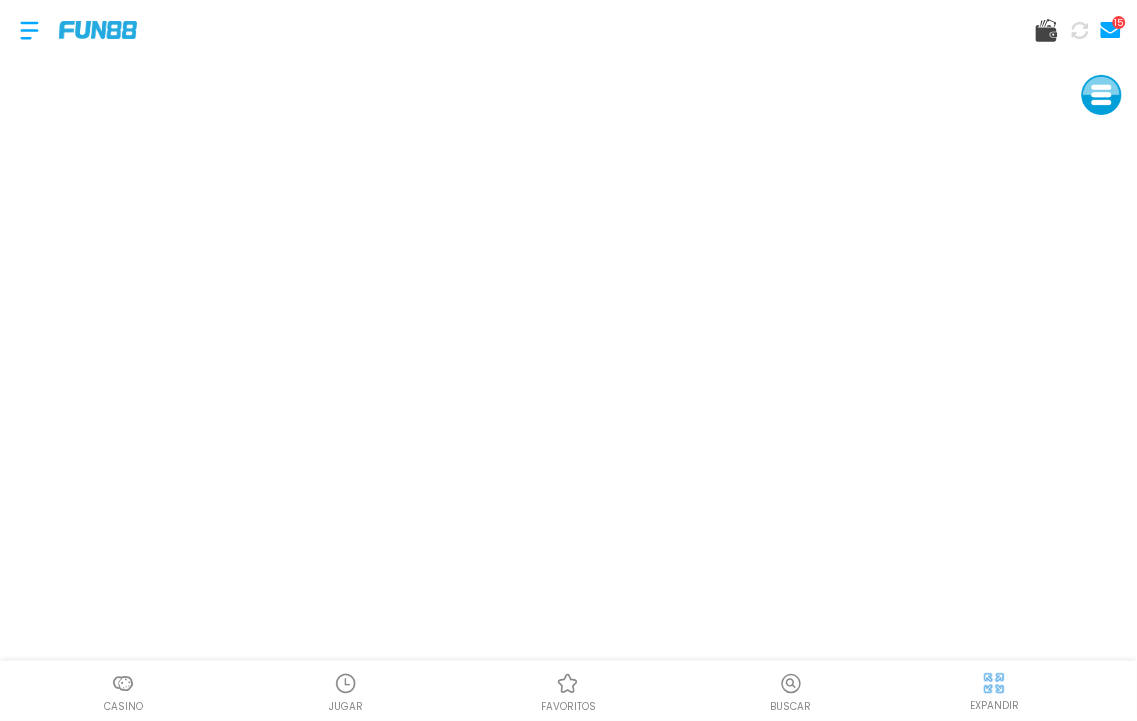 click at bounding box center (29, 30) 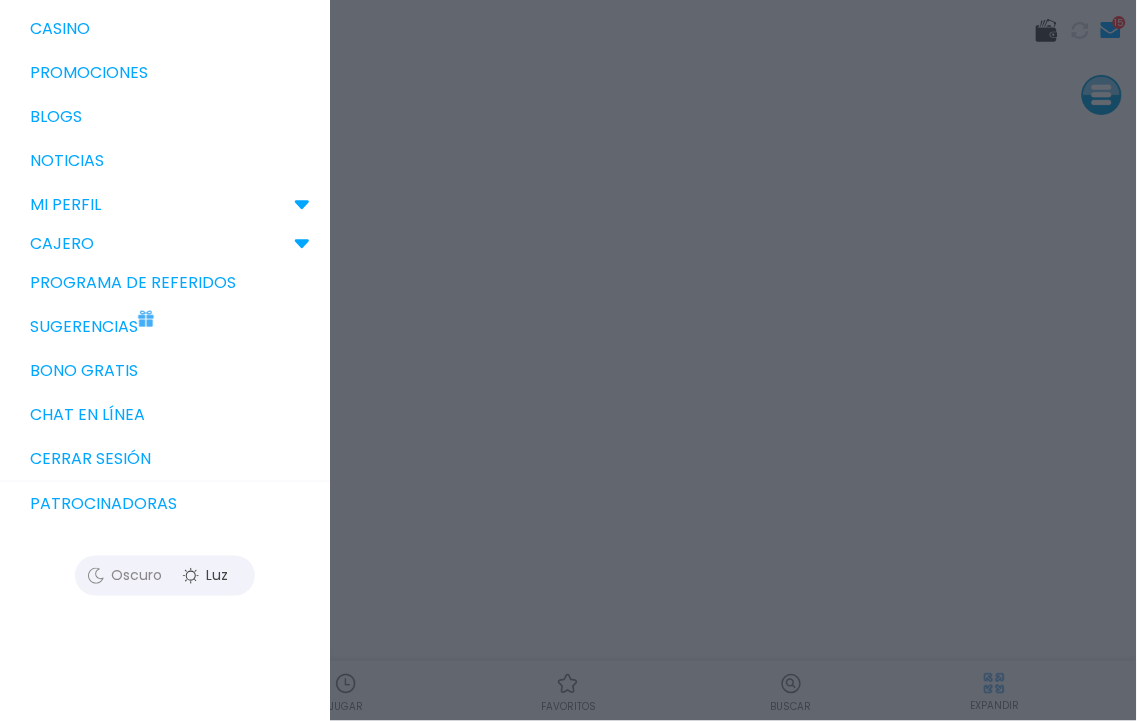click on "Bono Gratis" at bounding box center [165, 371] 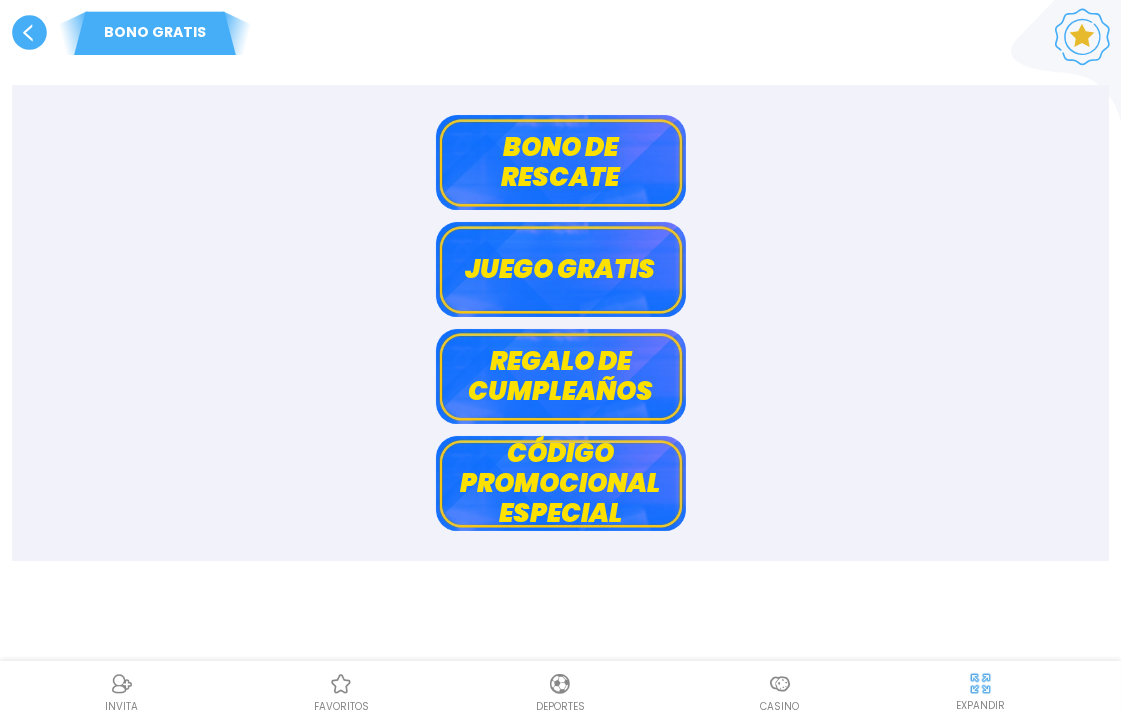 click on "Bono de rescate" at bounding box center (561, 162) 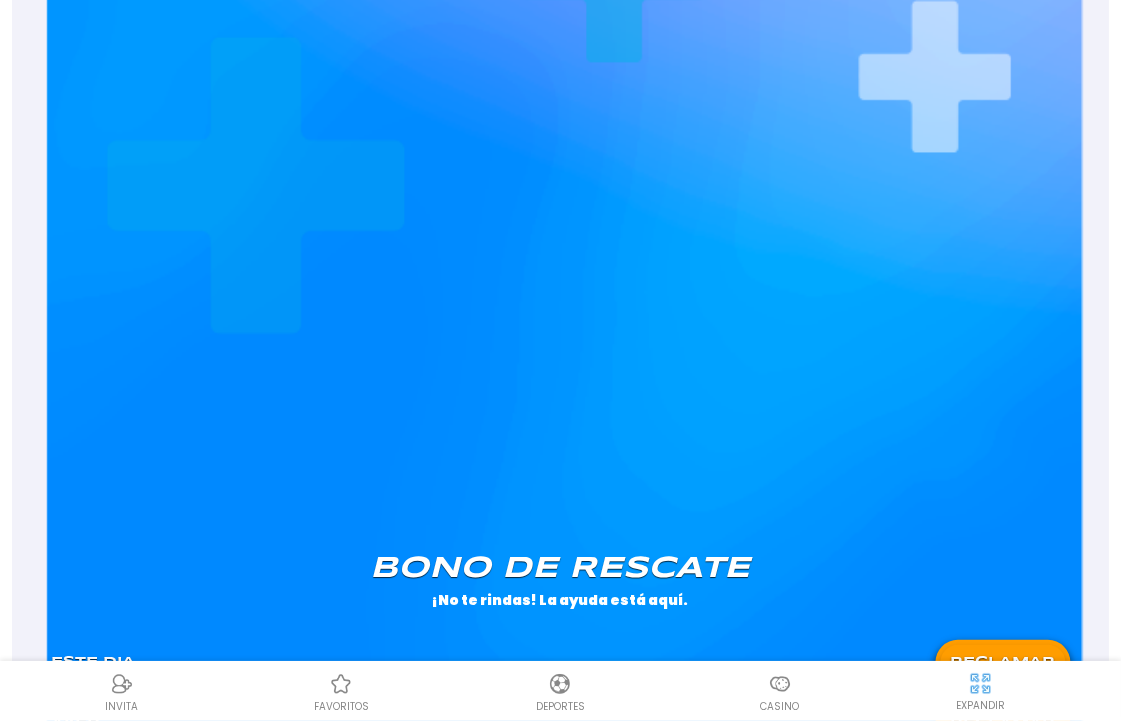 scroll, scrollTop: 1612, scrollLeft: 0, axis: vertical 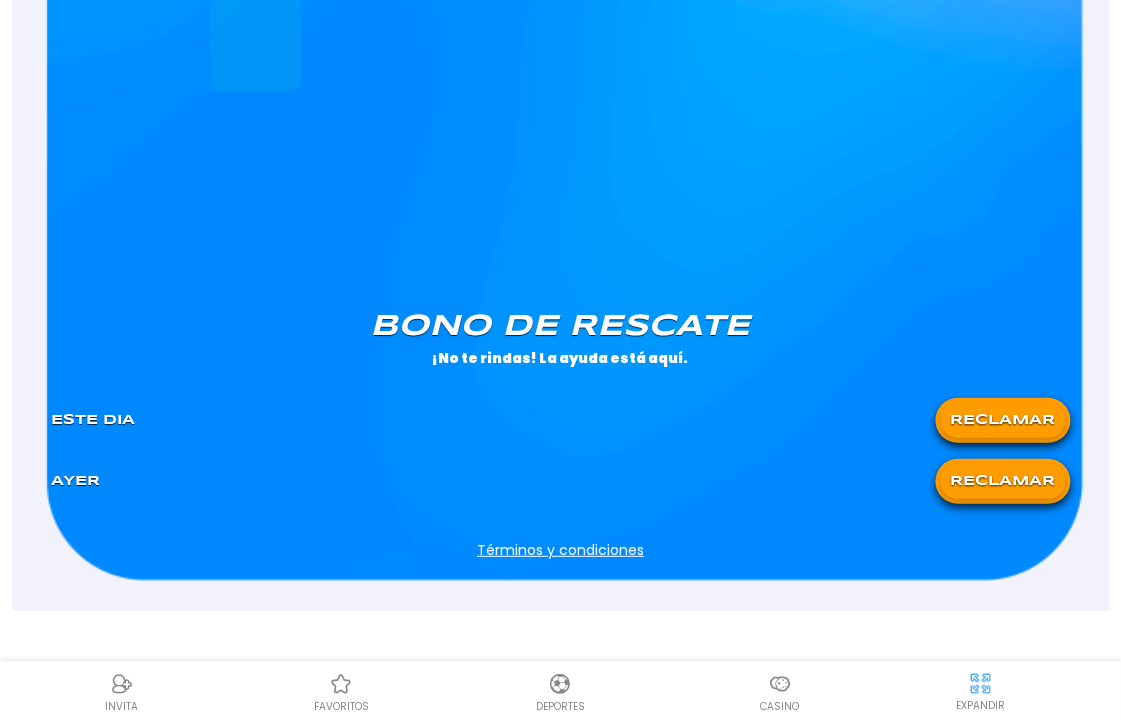 click on "RECLAMAR" at bounding box center (1002, 420) 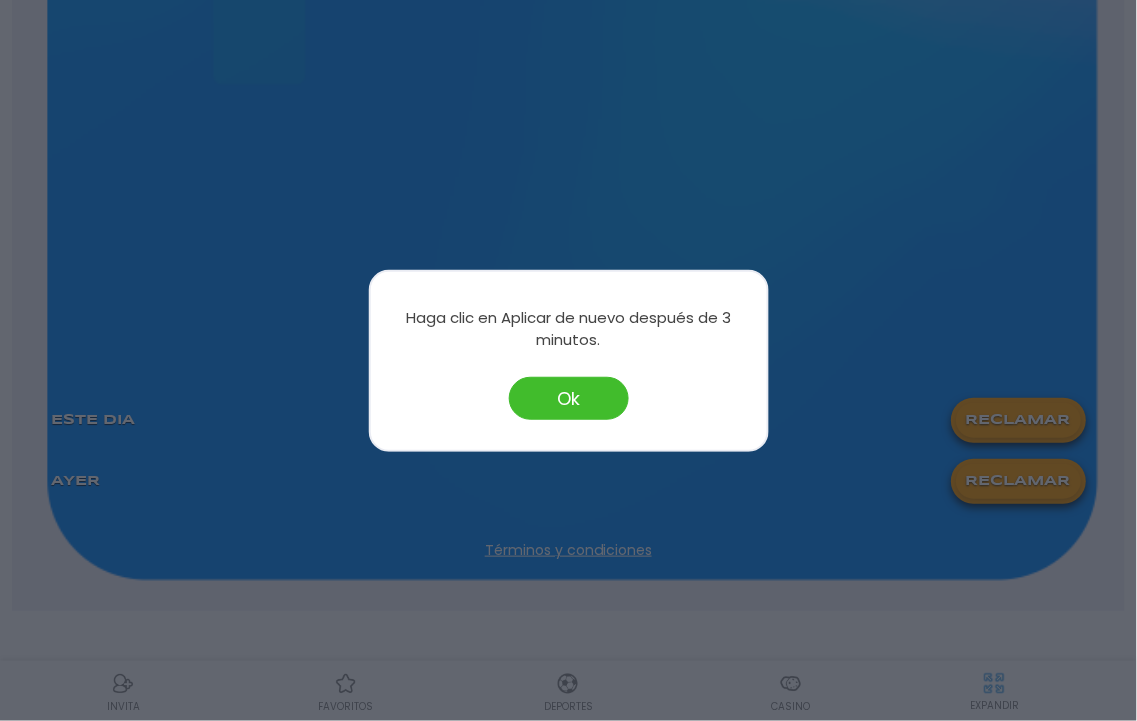click on "Ok" at bounding box center [569, 398] 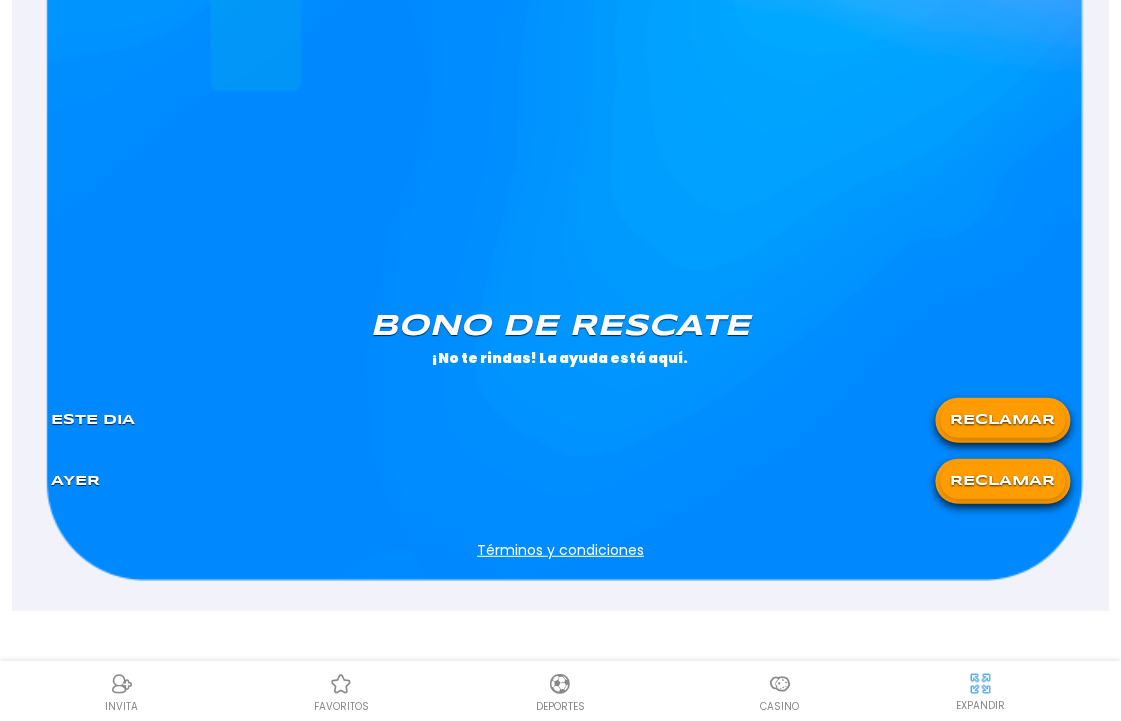 click on "RECLAMAR" at bounding box center (1002, 481) 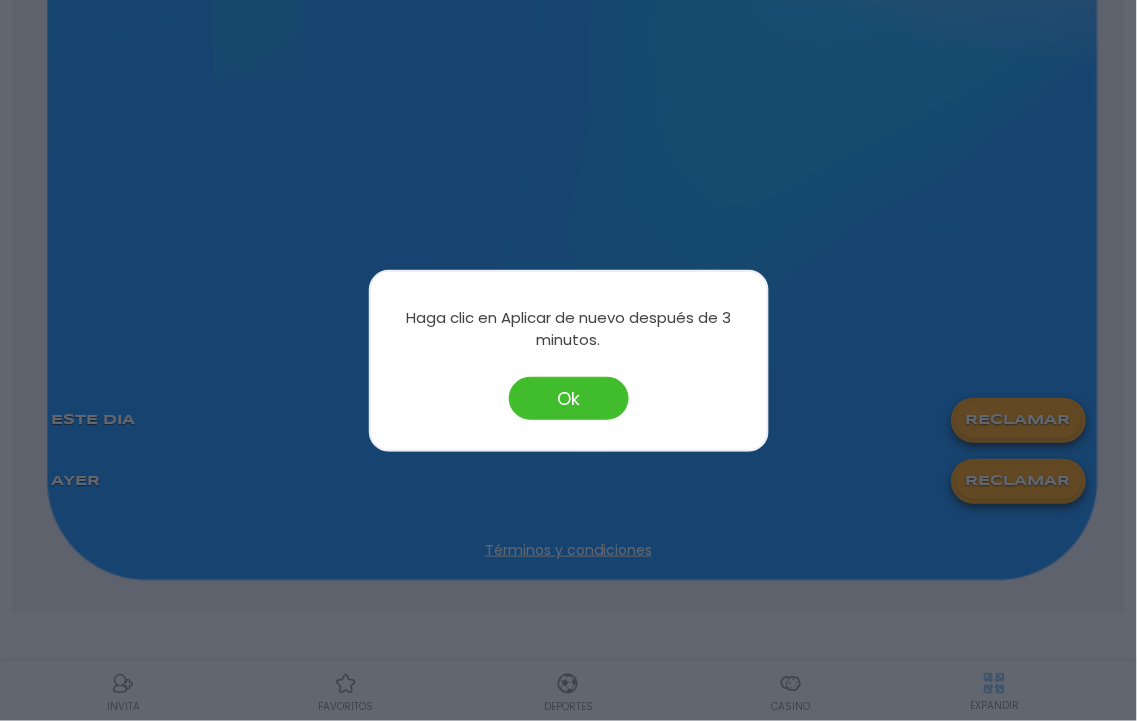 click on "Ok" at bounding box center [569, 398] 